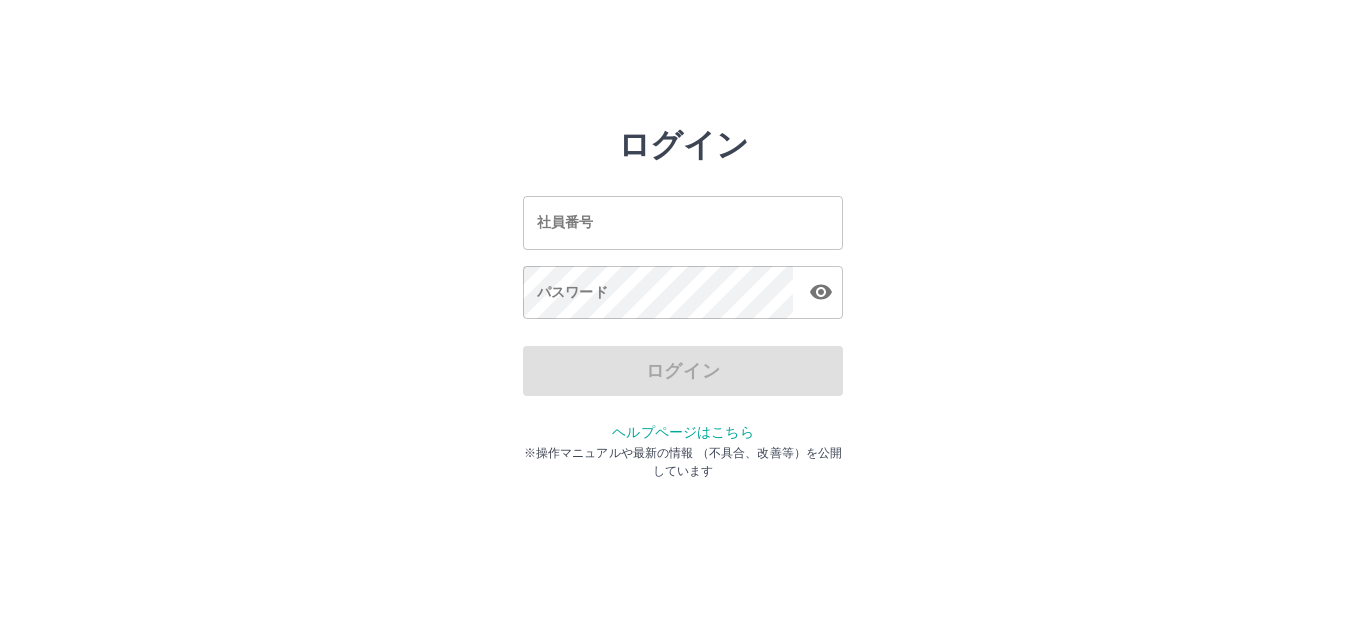 scroll, scrollTop: 0, scrollLeft: 0, axis: both 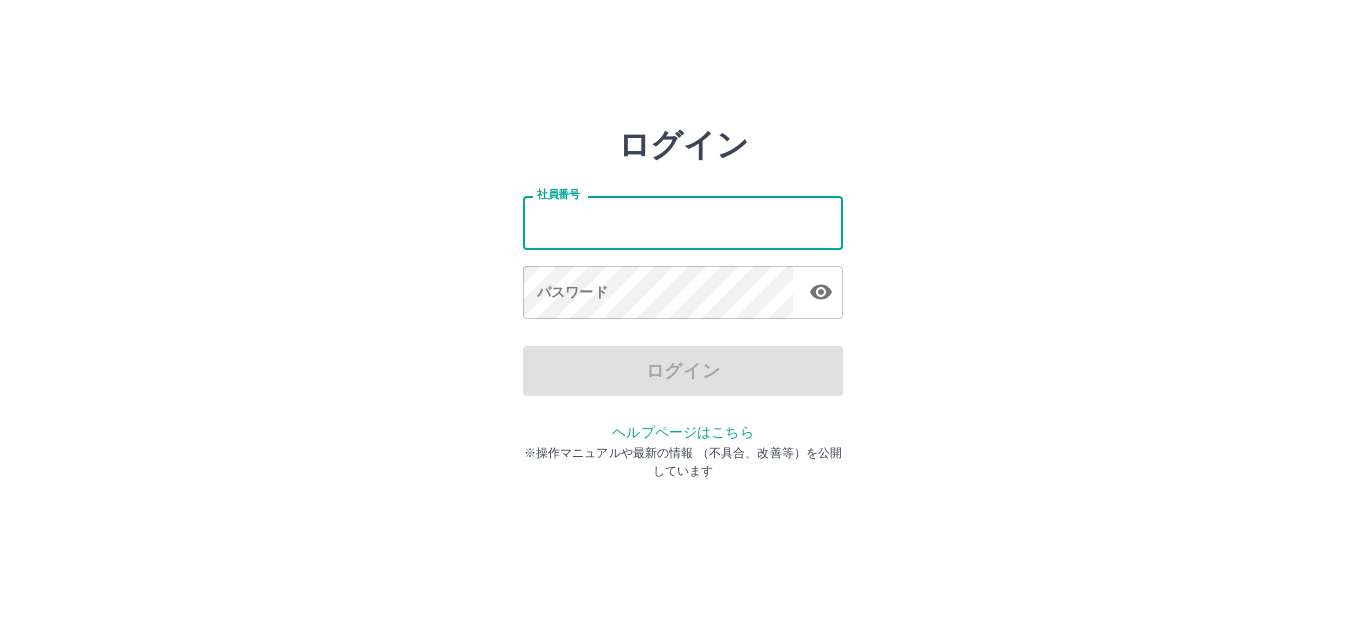 click on "社員番号" at bounding box center (683, 222) 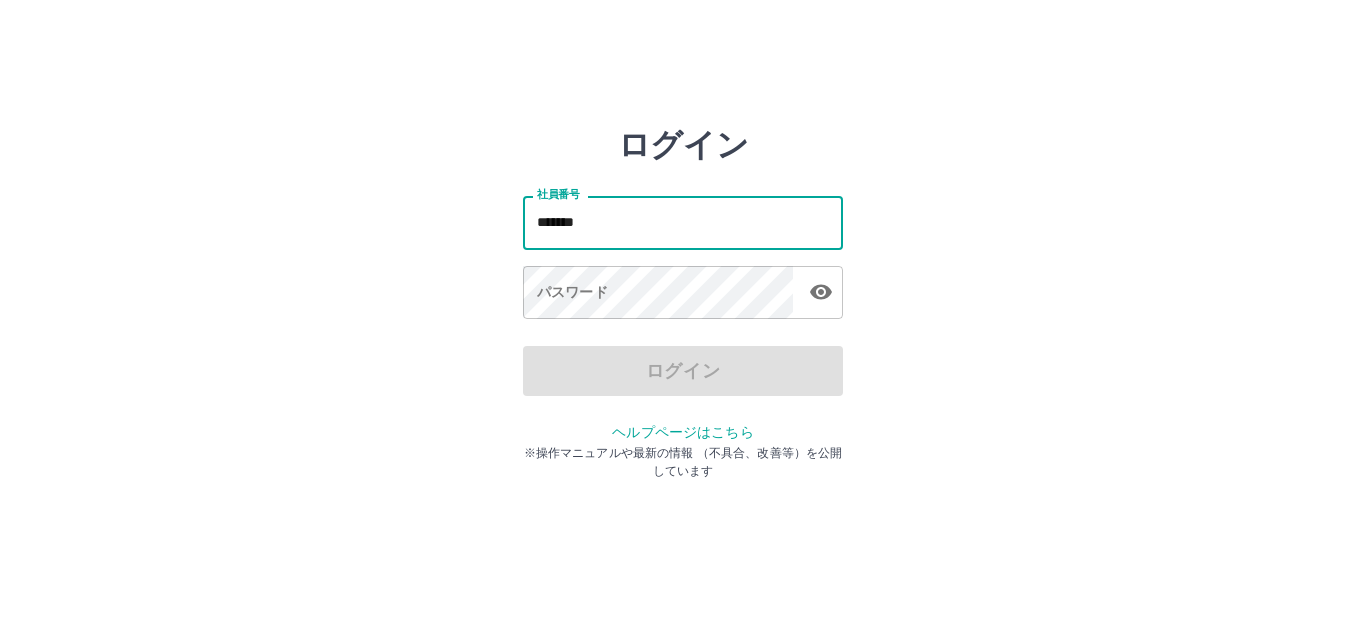 type on "*******" 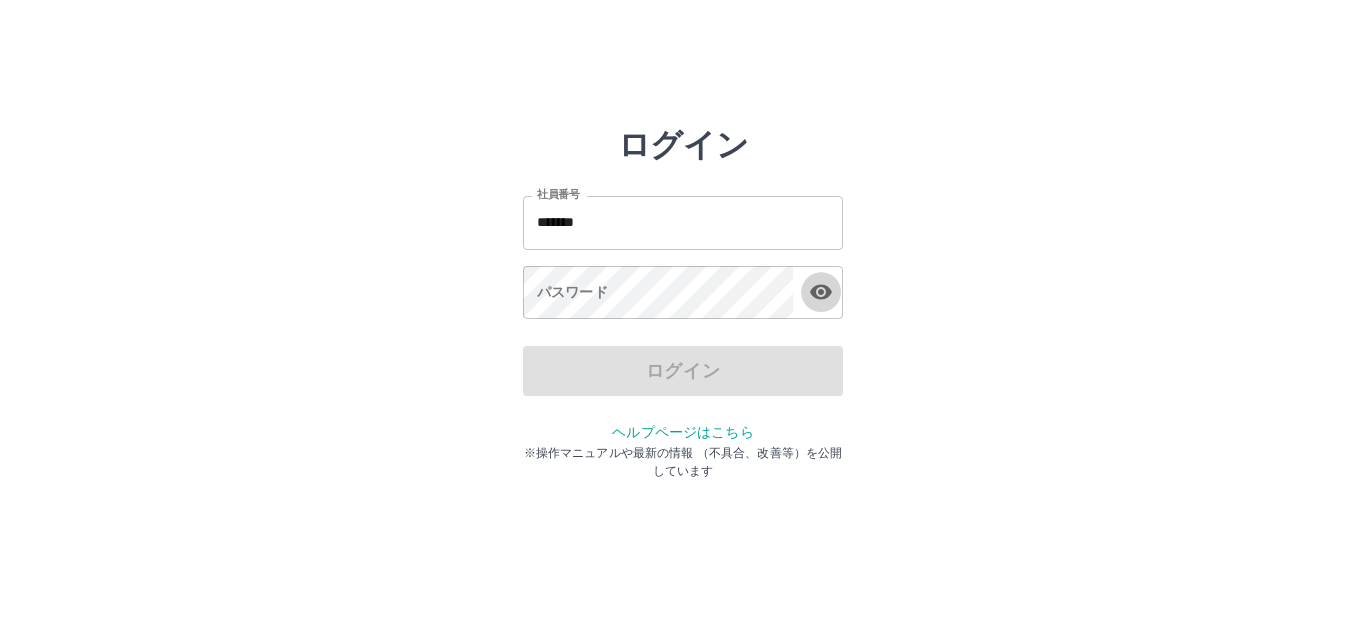 type 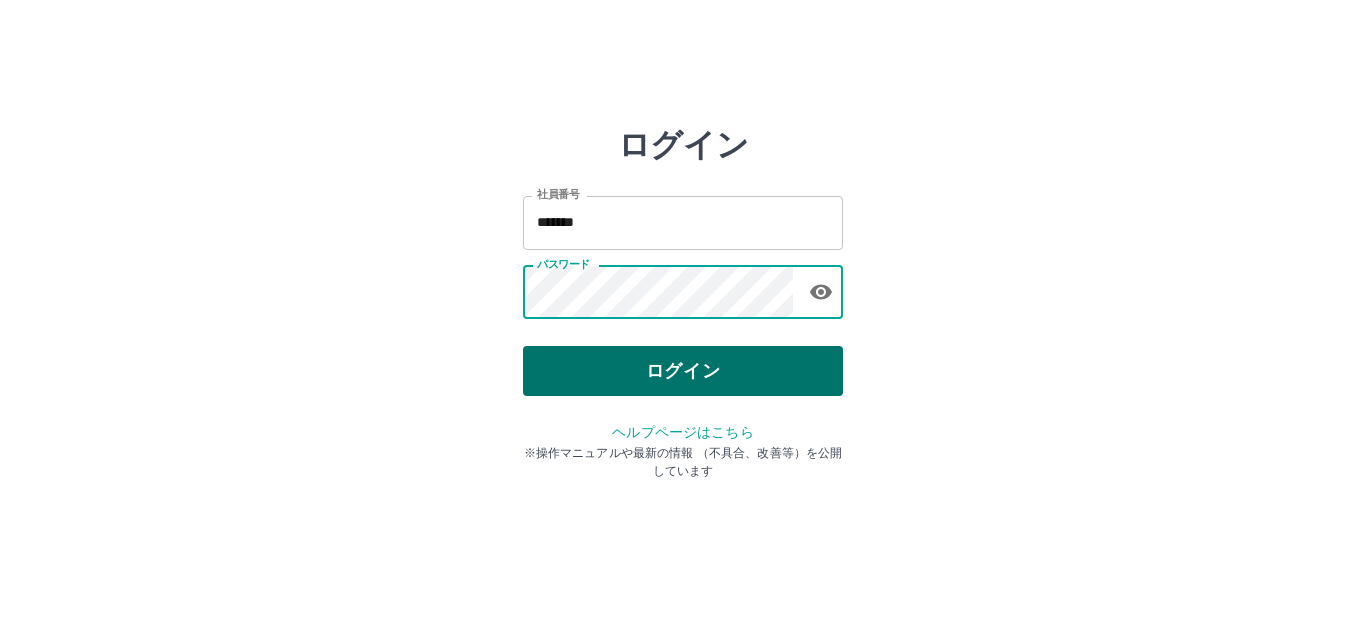 click on "ログイン" at bounding box center [683, 371] 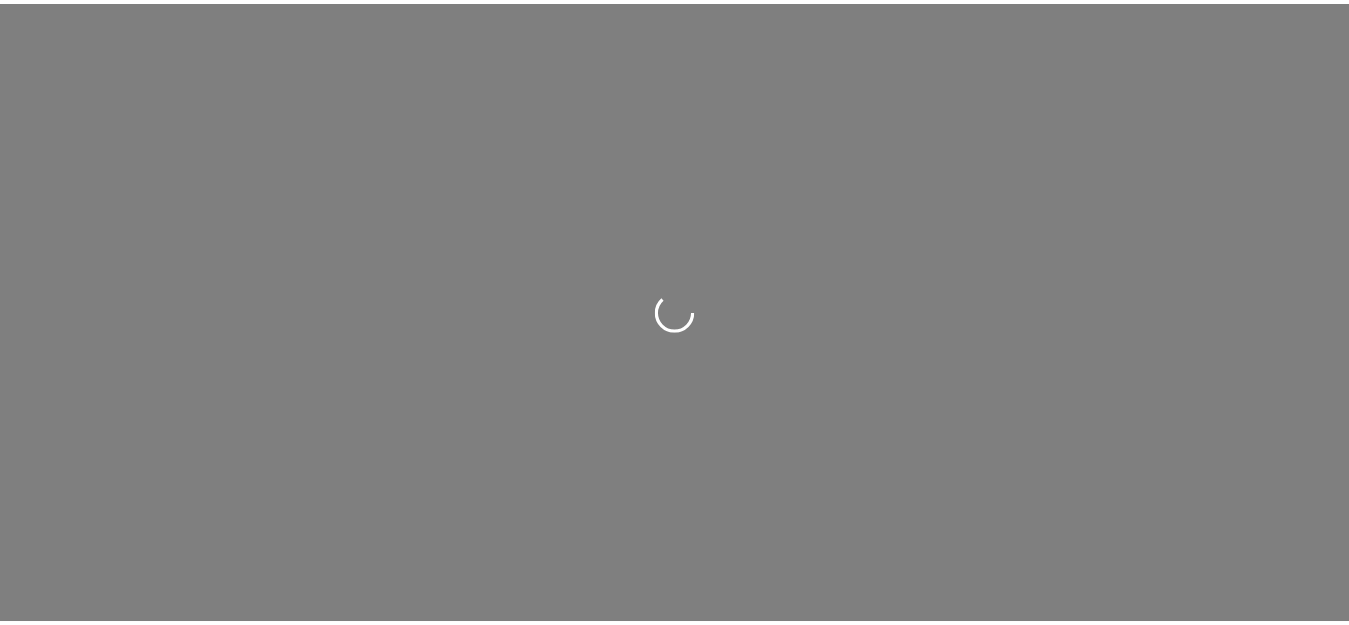 scroll, scrollTop: 0, scrollLeft: 0, axis: both 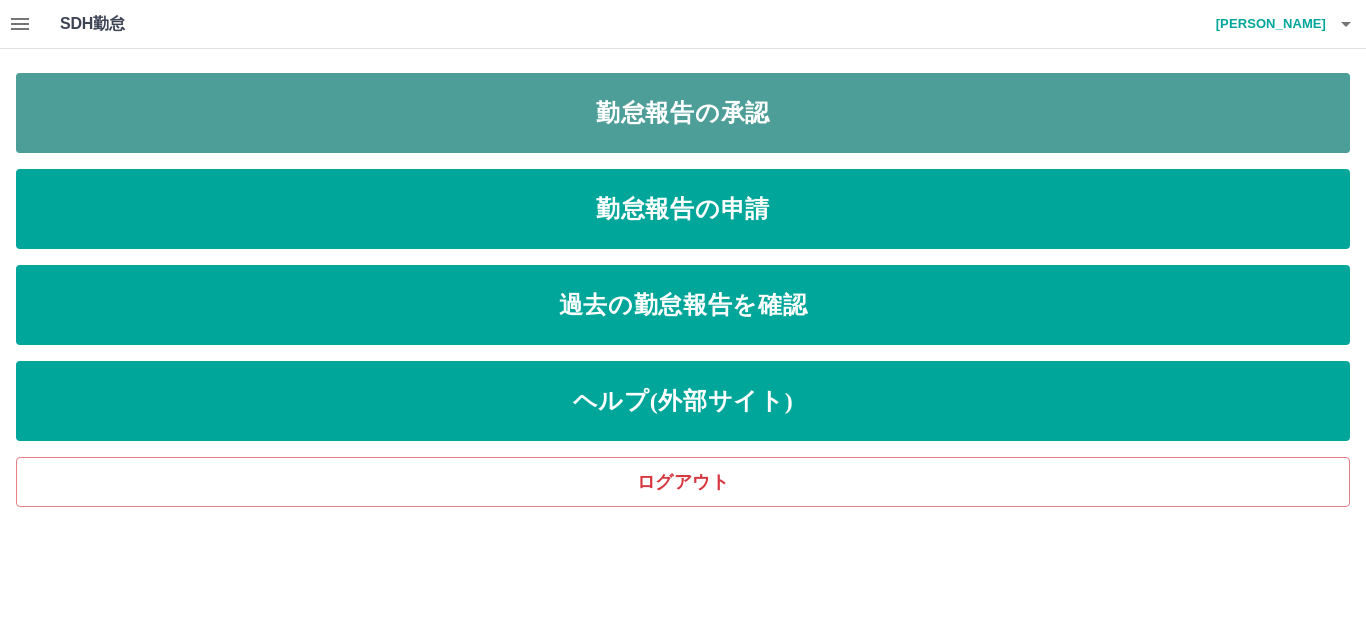 click on "勤怠報告の承認" at bounding box center (683, 113) 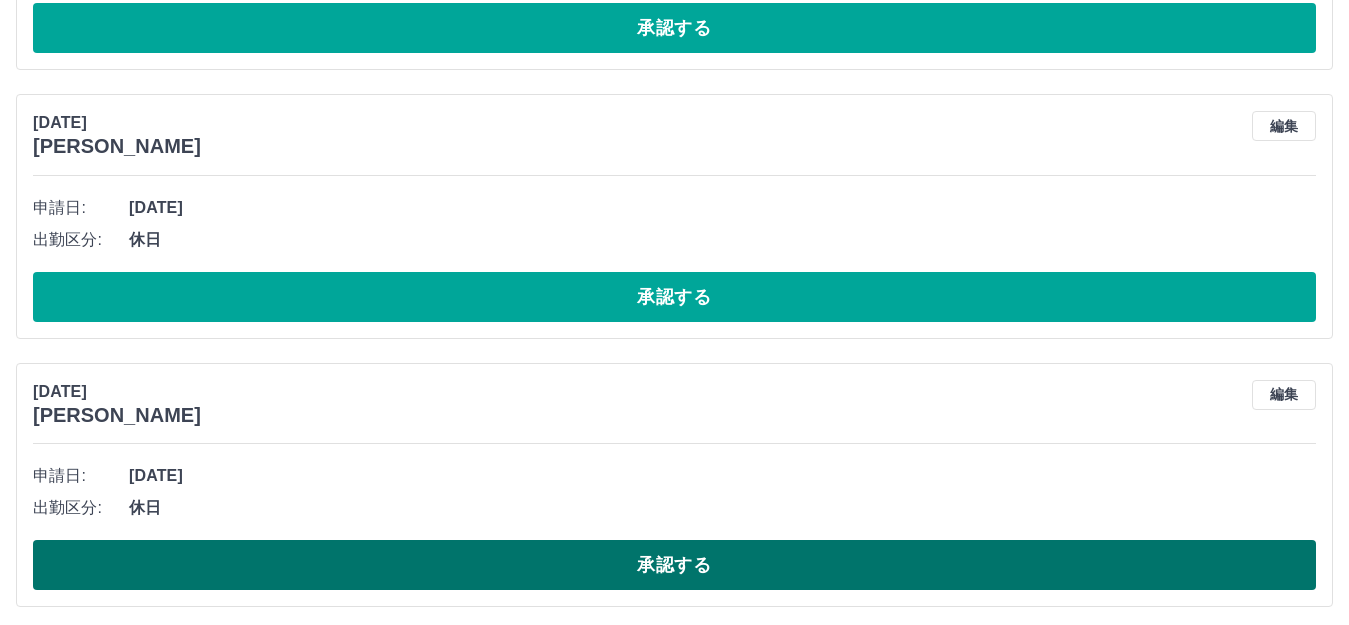 scroll, scrollTop: 4580, scrollLeft: 0, axis: vertical 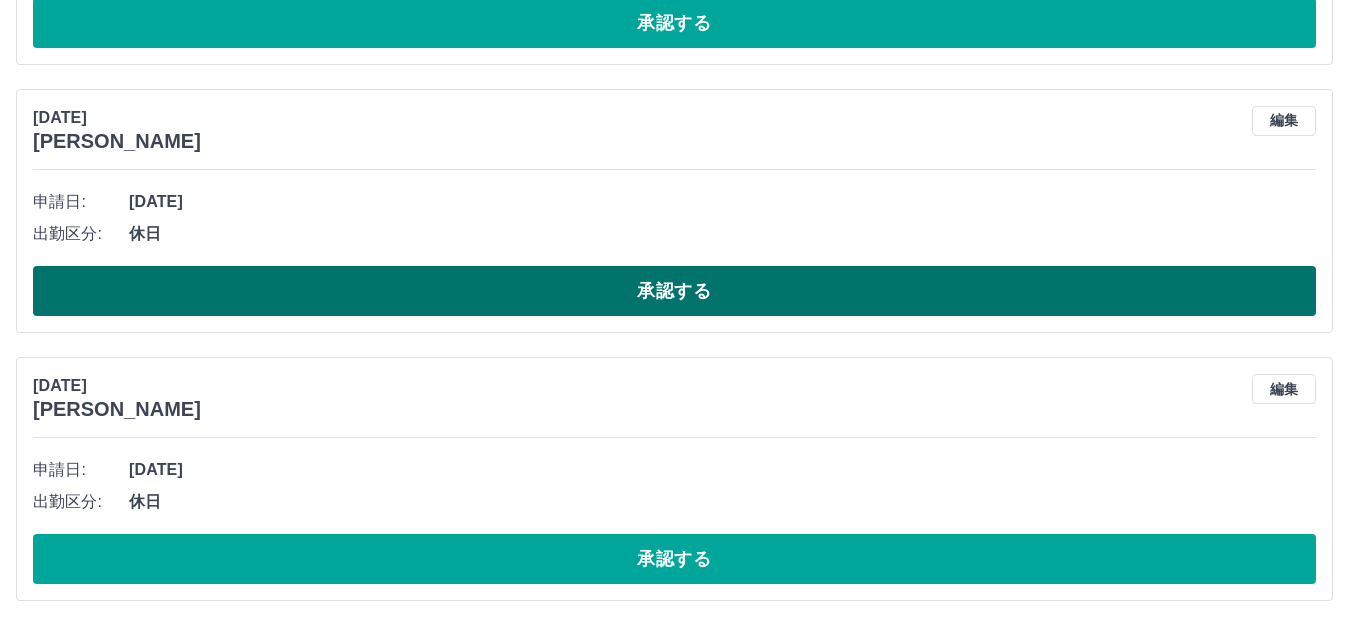 click on "承認する" at bounding box center (674, 291) 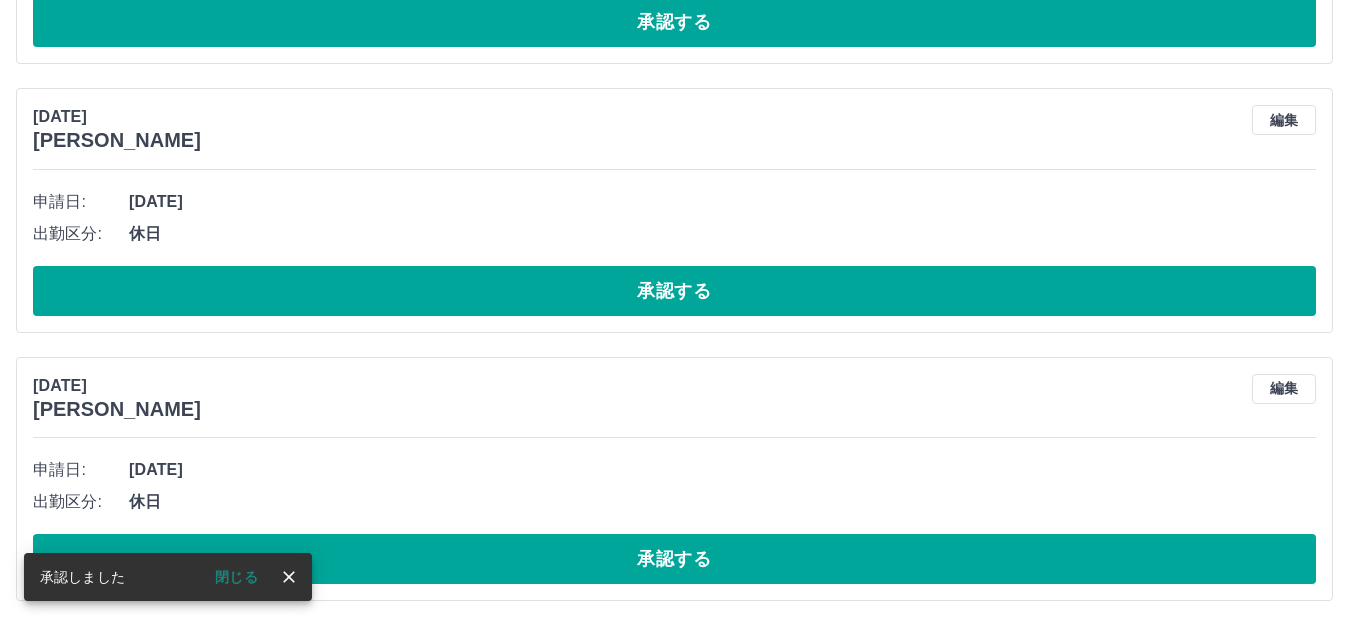scroll, scrollTop: 4312, scrollLeft: 0, axis: vertical 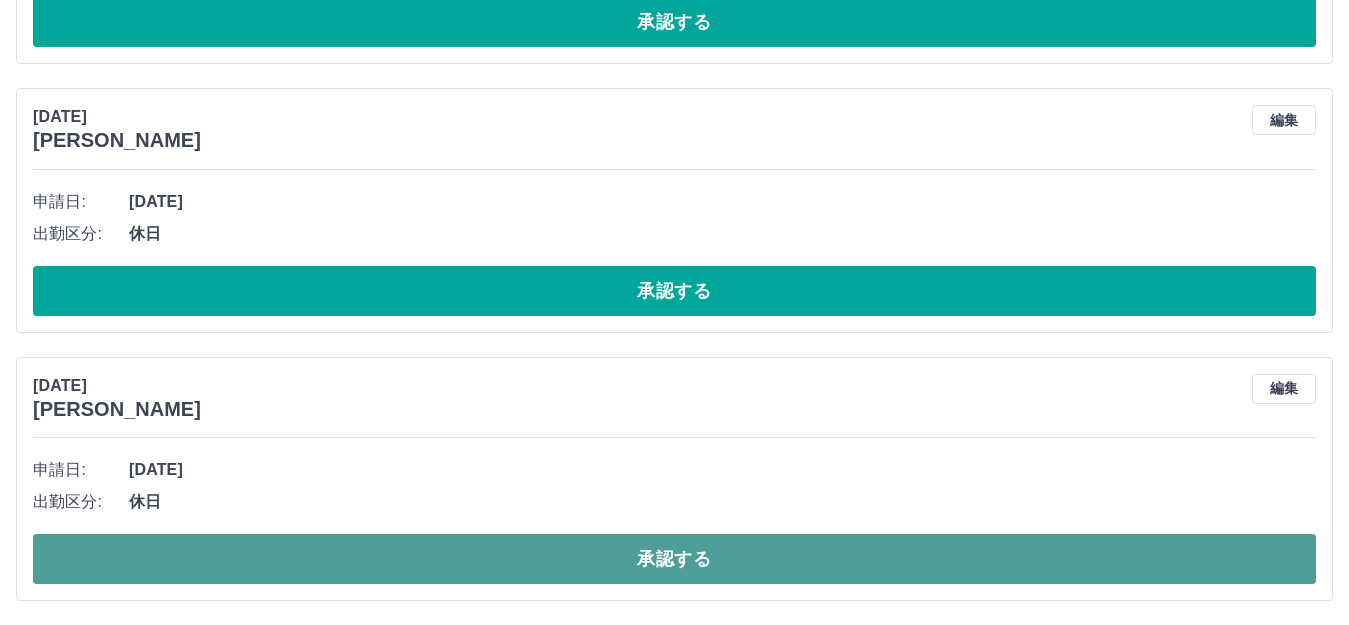 click on "承認する" at bounding box center [674, 559] 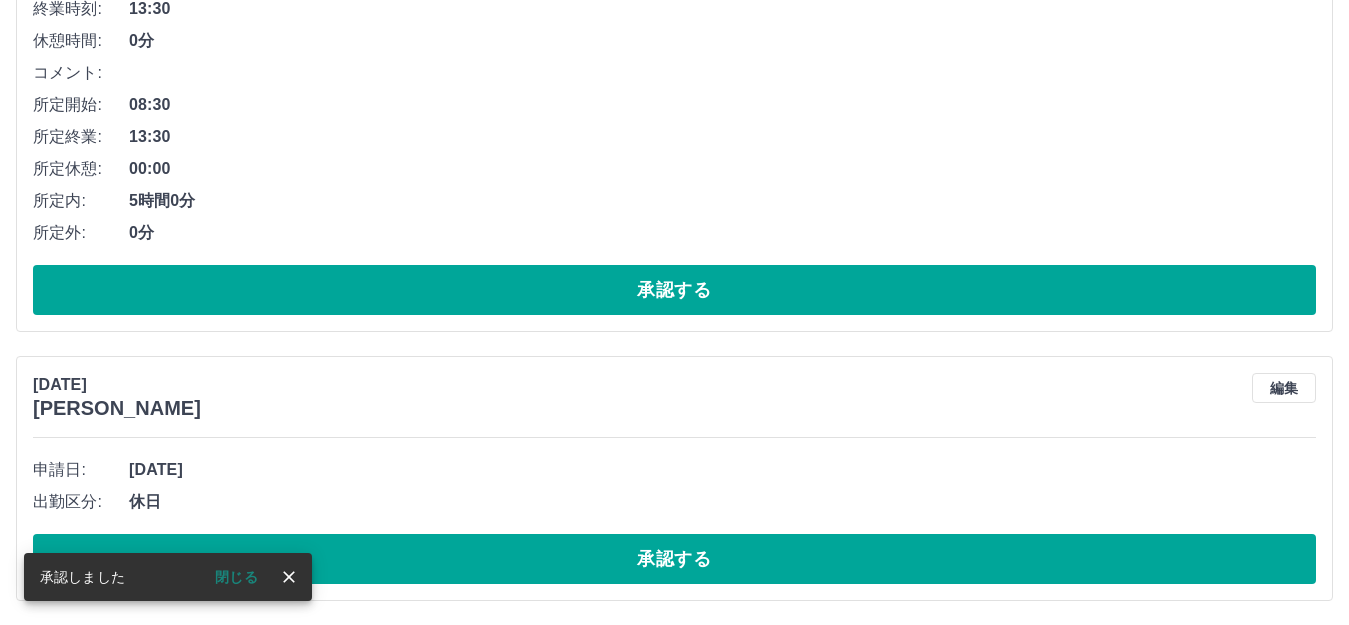 scroll, scrollTop: 4044, scrollLeft: 0, axis: vertical 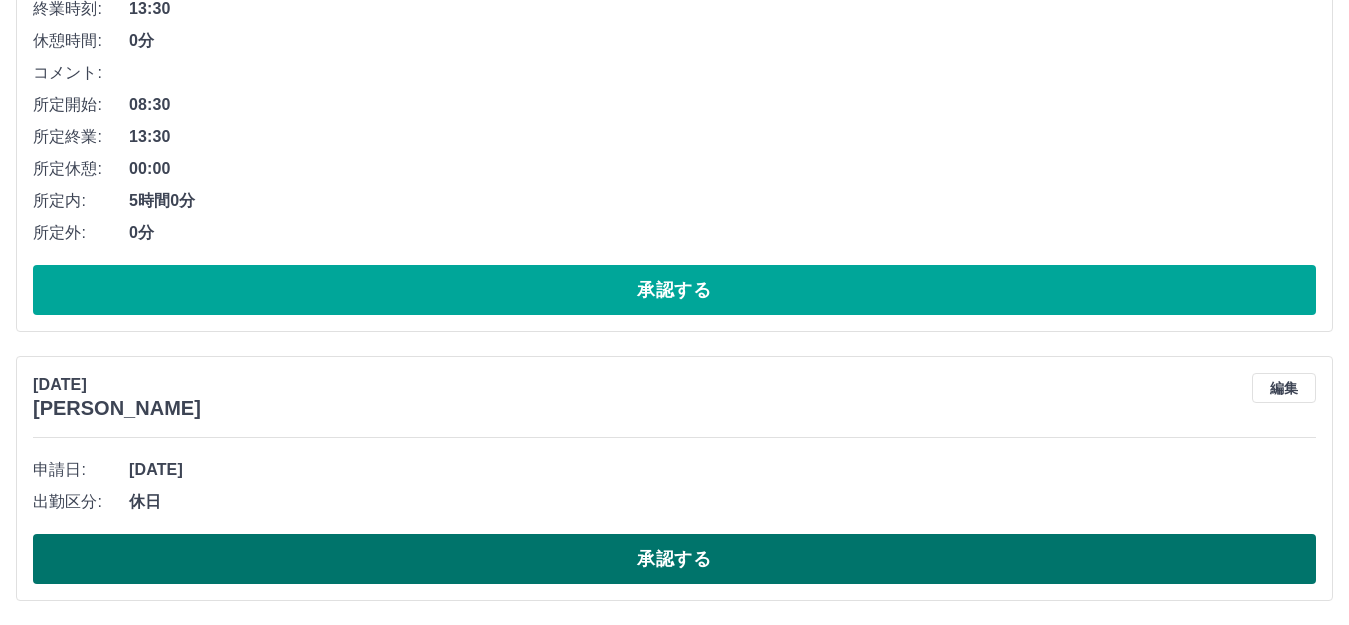 click on "承認する" at bounding box center (674, 559) 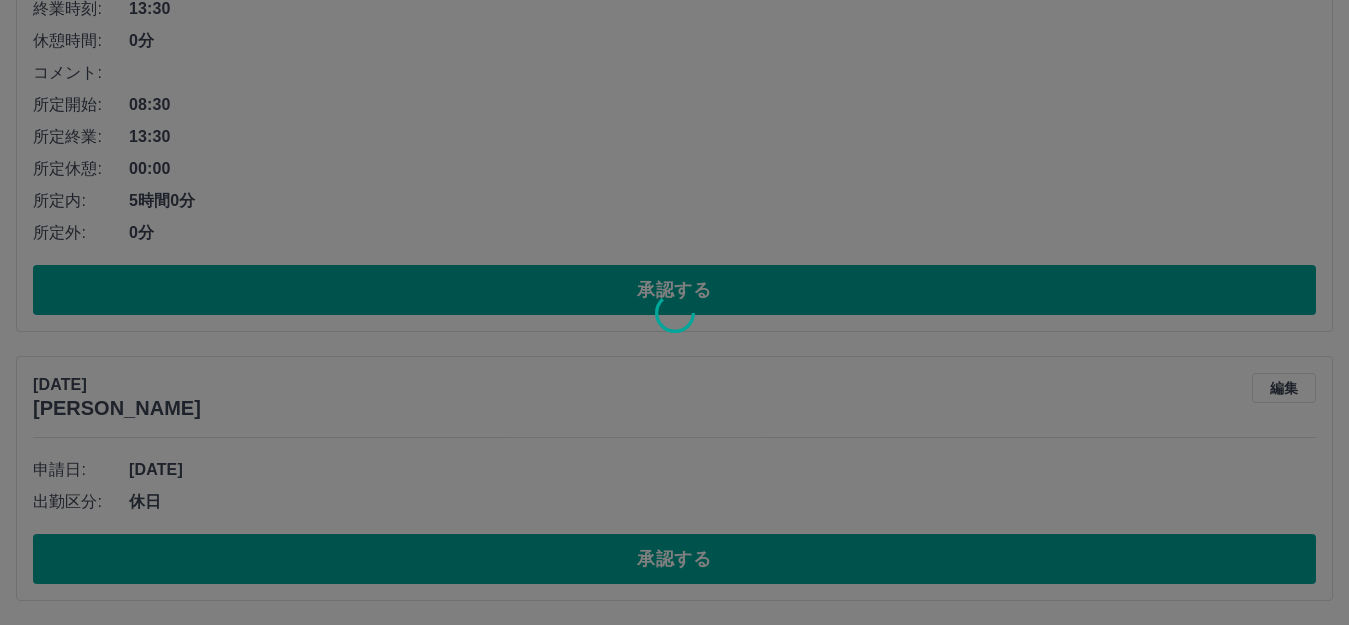 scroll, scrollTop: 3775, scrollLeft: 0, axis: vertical 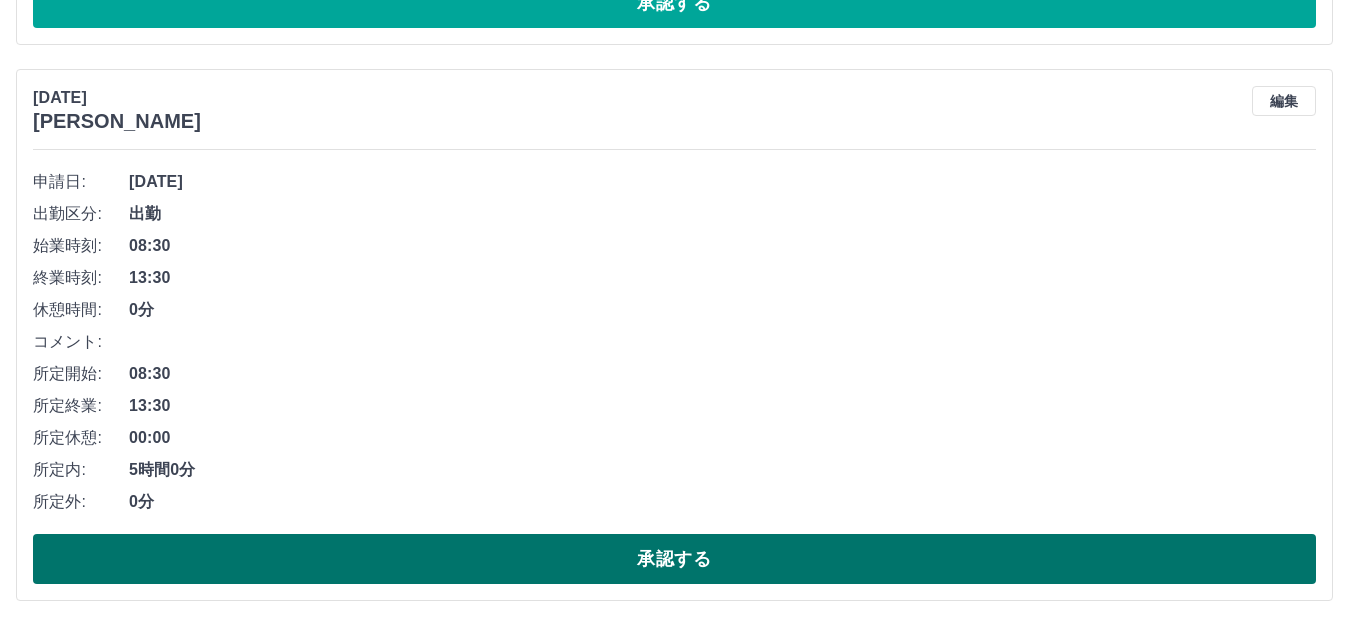 click on "承認する" at bounding box center (674, 559) 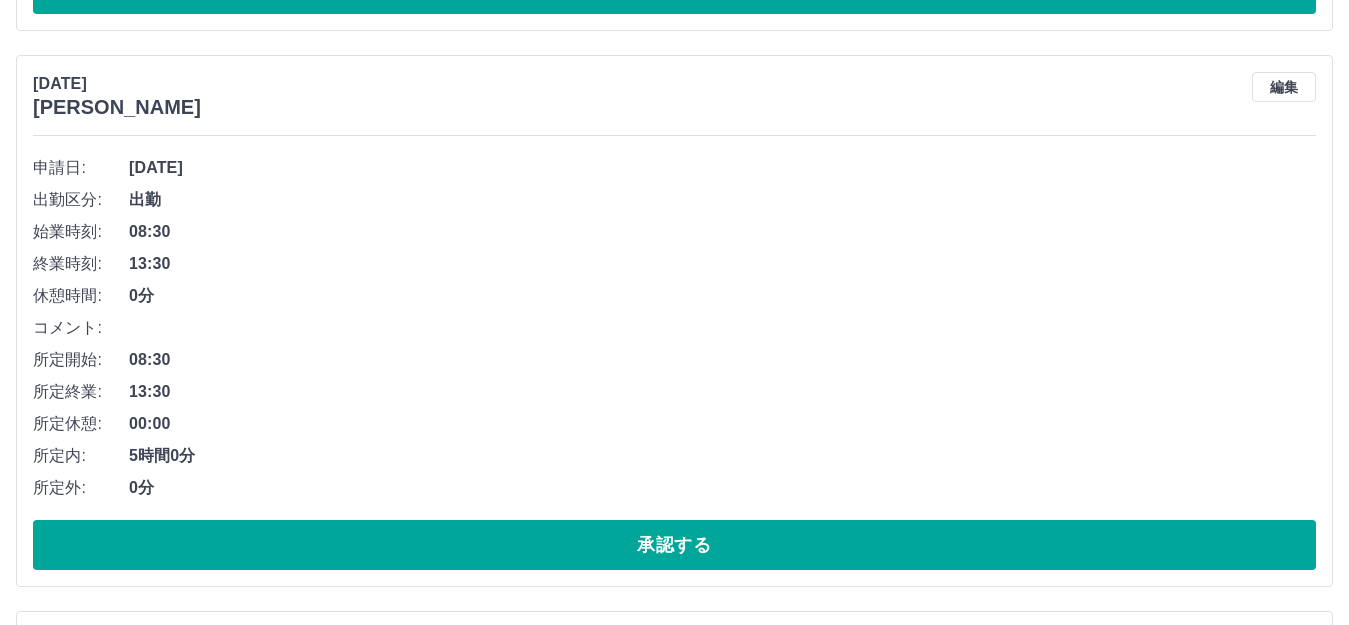 scroll, scrollTop: 2119, scrollLeft: 0, axis: vertical 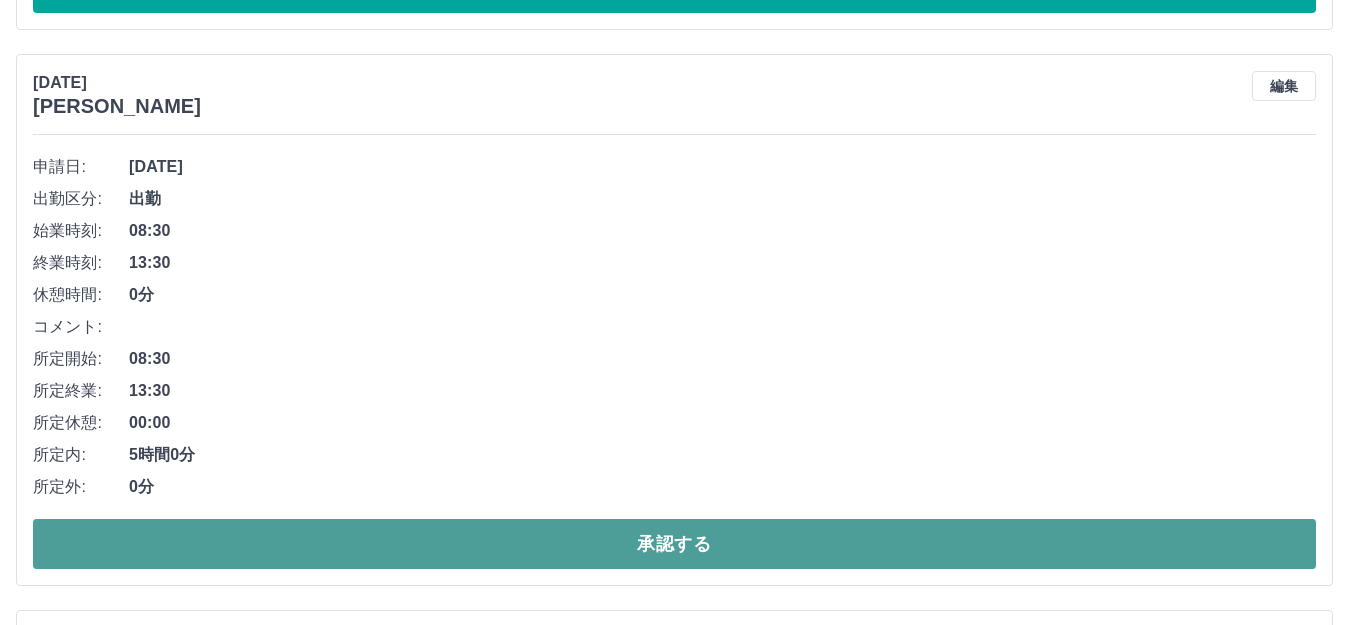 click on "承認する" at bounding box center [674, 544] 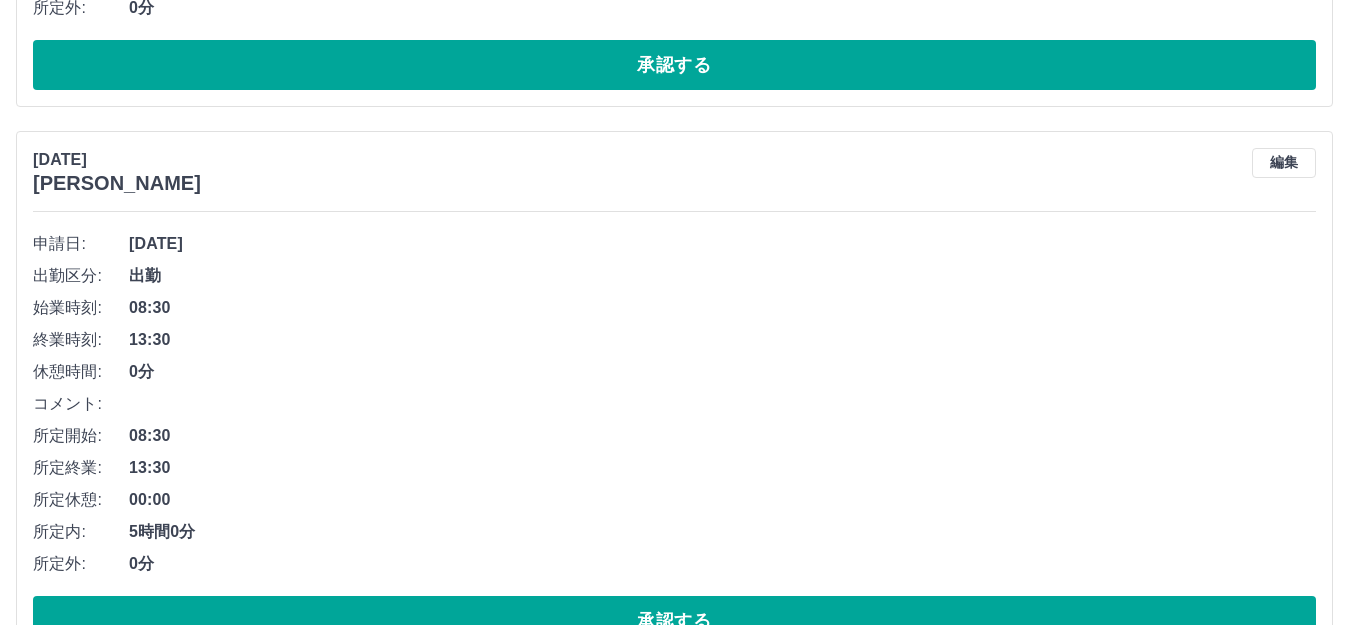 scroll, scrollTop: 1619, scrollLeft: 0, axis: vertical 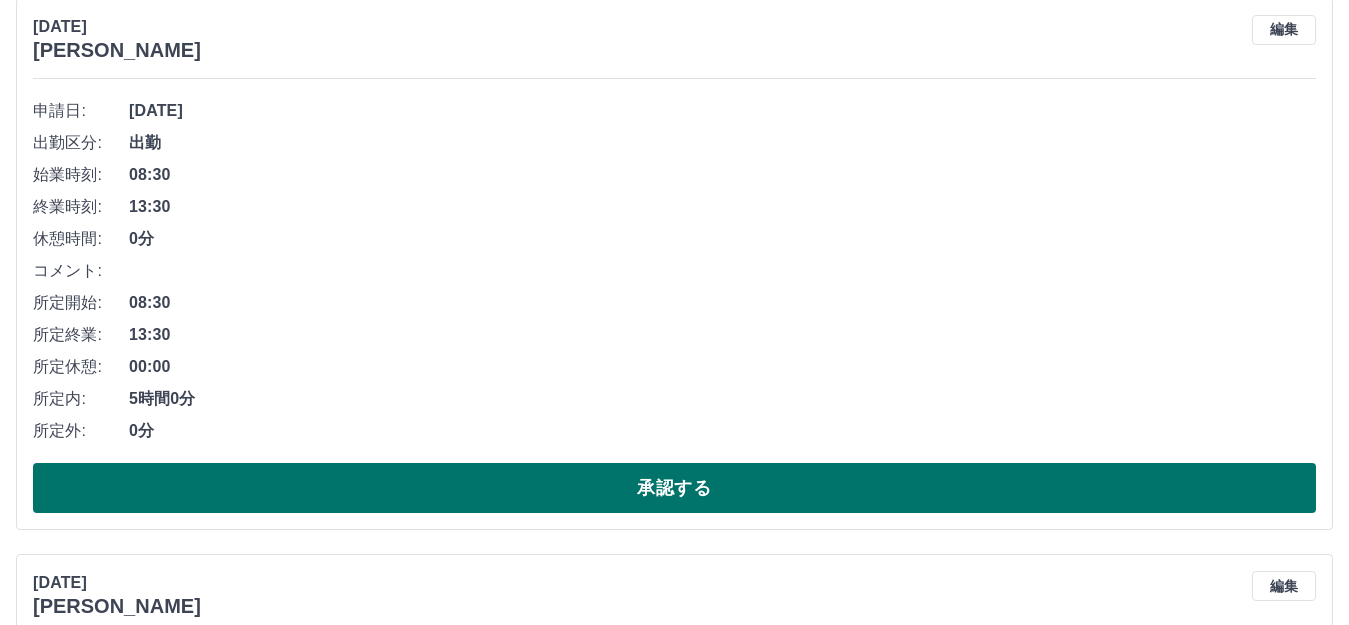 click on "承認する" at bounding box center (674, 488) 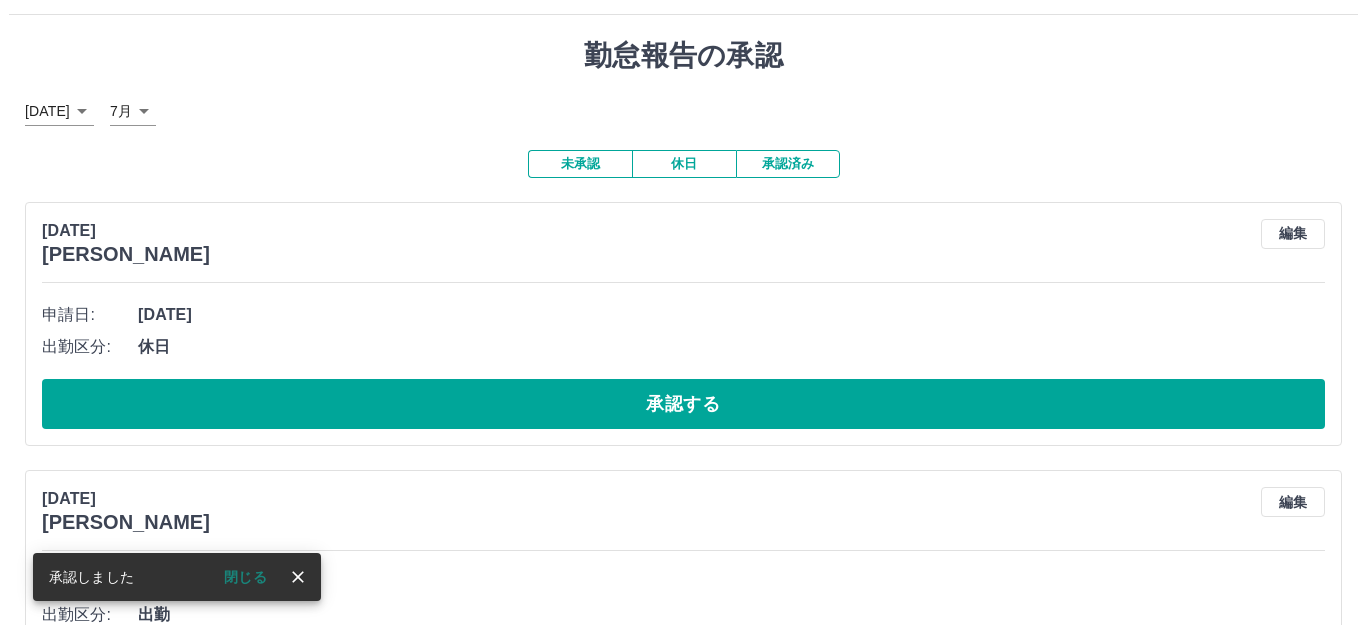 scroll, scrollTop: 0, scrollLeft: 0, axis: both 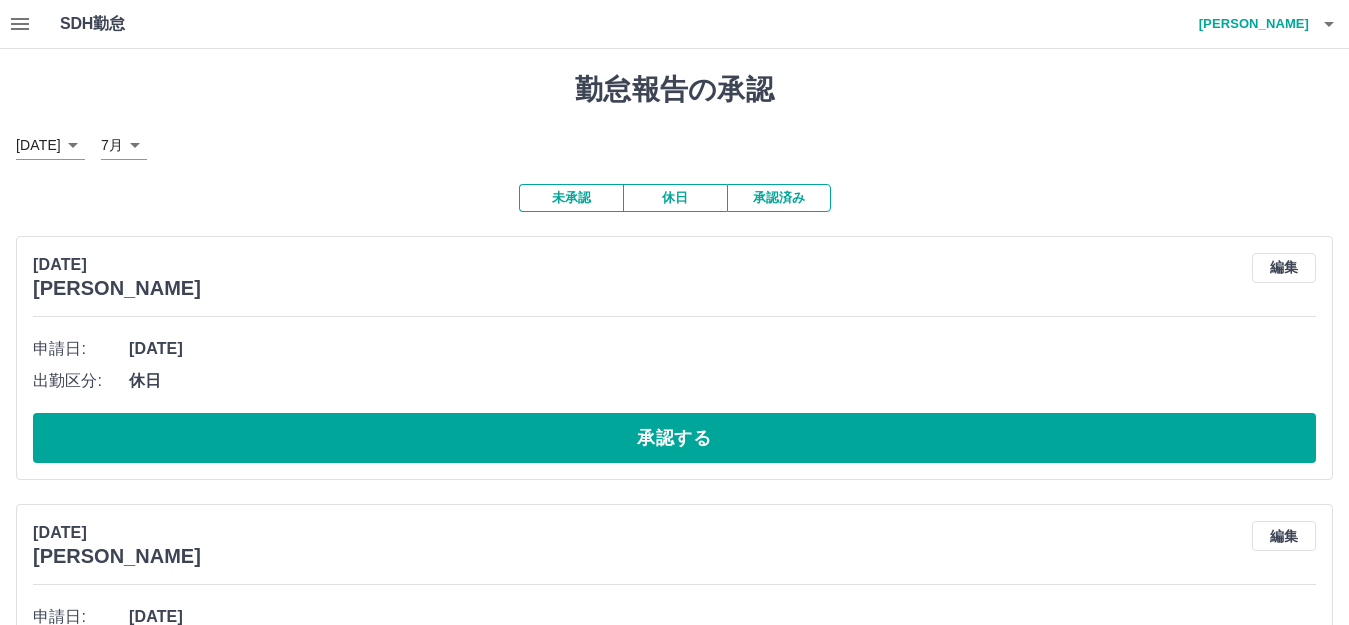 click 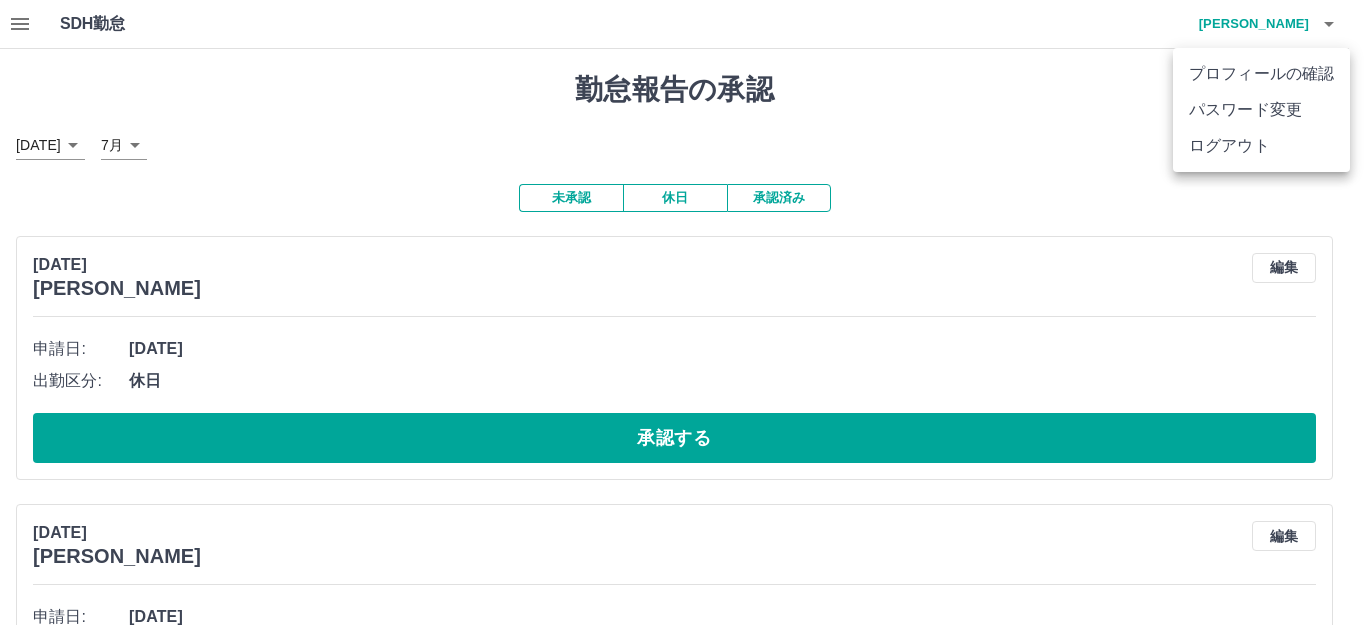 click on "ログアウト" at bounding box center [1261, 146] 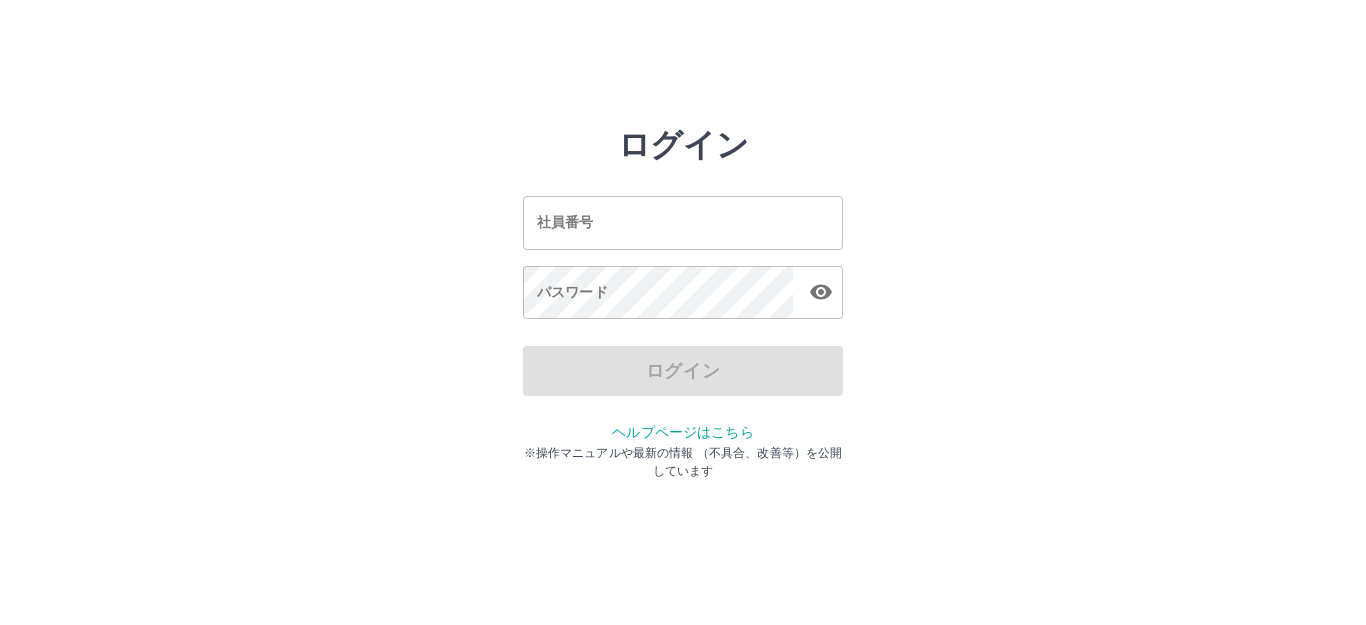 scroll, scrollTop: 0, scrollLeft: 0, axis: both 